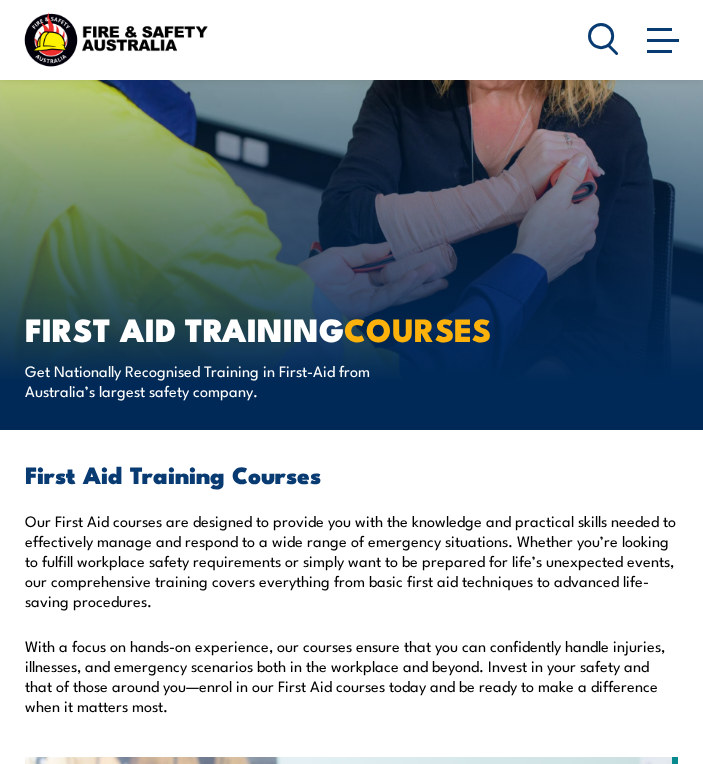 scroll, scrollTop: 1600, scrollLeft: 0, axis: vertical 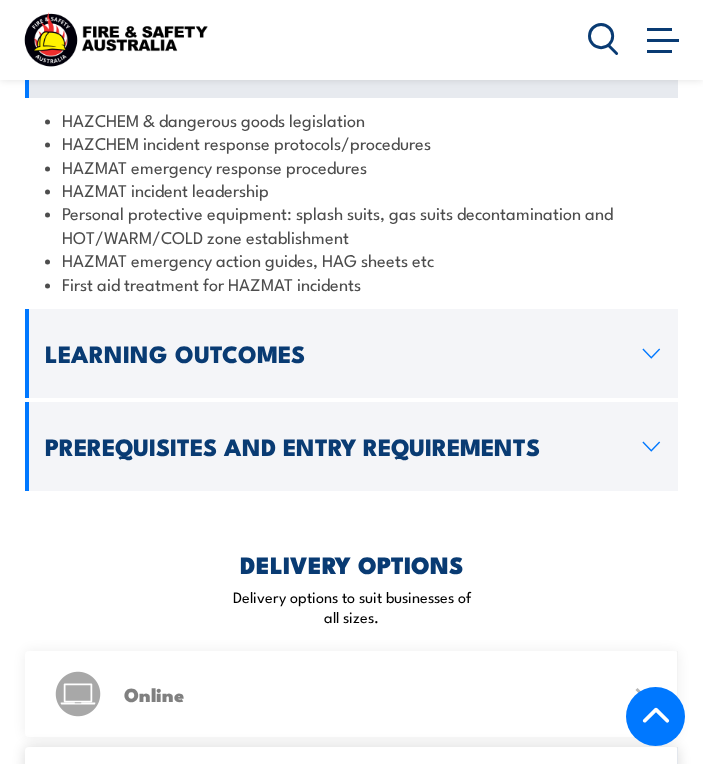 click on "Learning Outcomes" at bounding box center [336, 353] 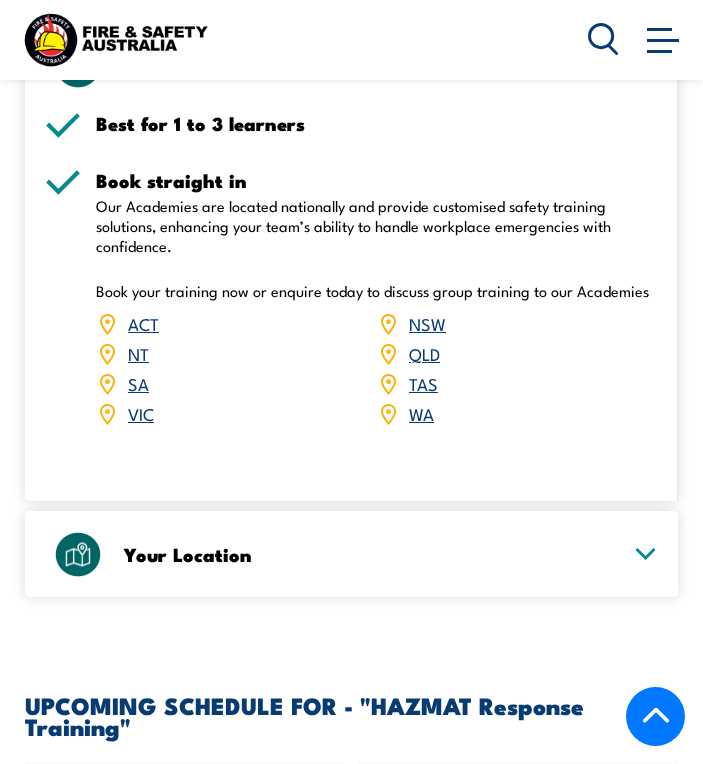 scroll, scrollTop: 2700, scrollLeft: 0, axis: vertical 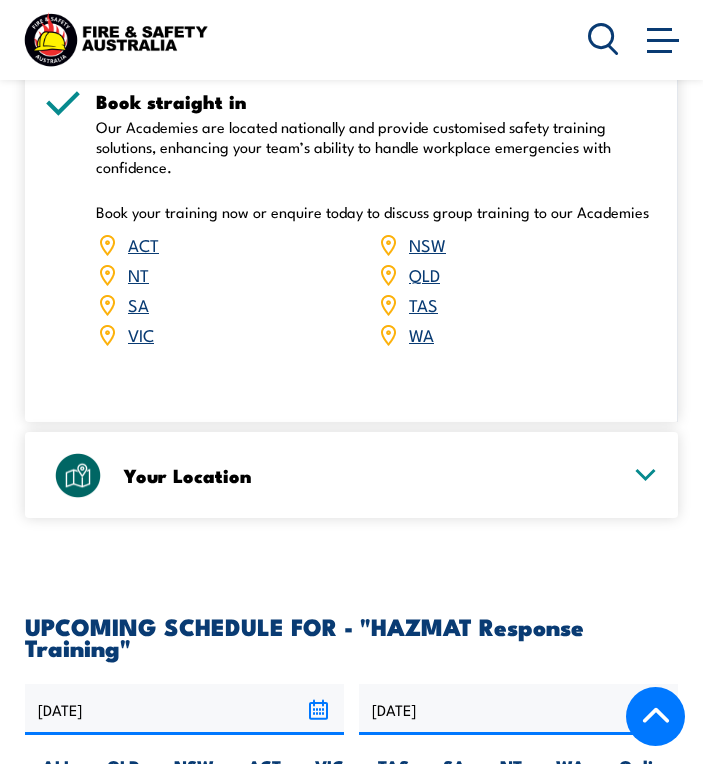 click on "Your Location" at bounding box center [371, 475] 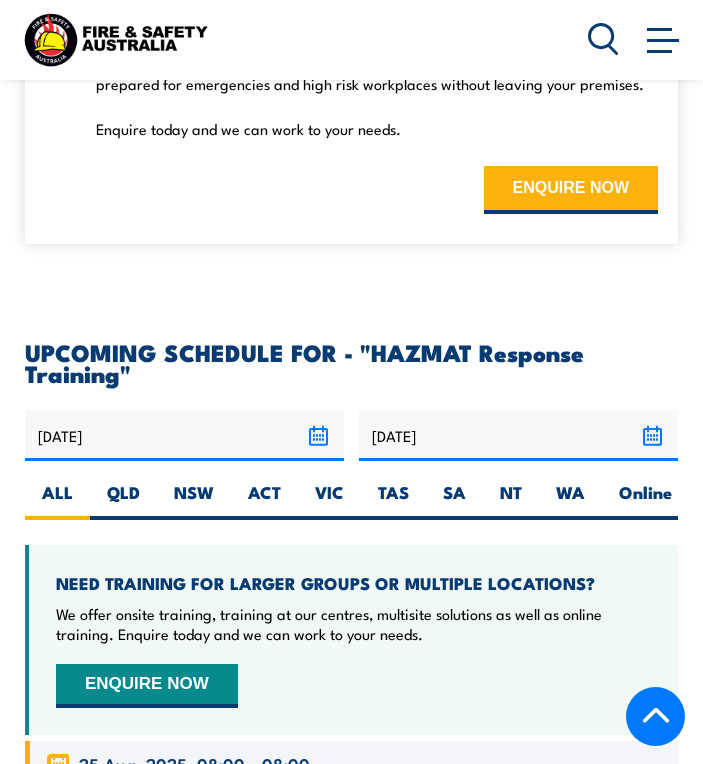 scroll, scrollTop: 2500, scrollLeft: 0, axis: vertical 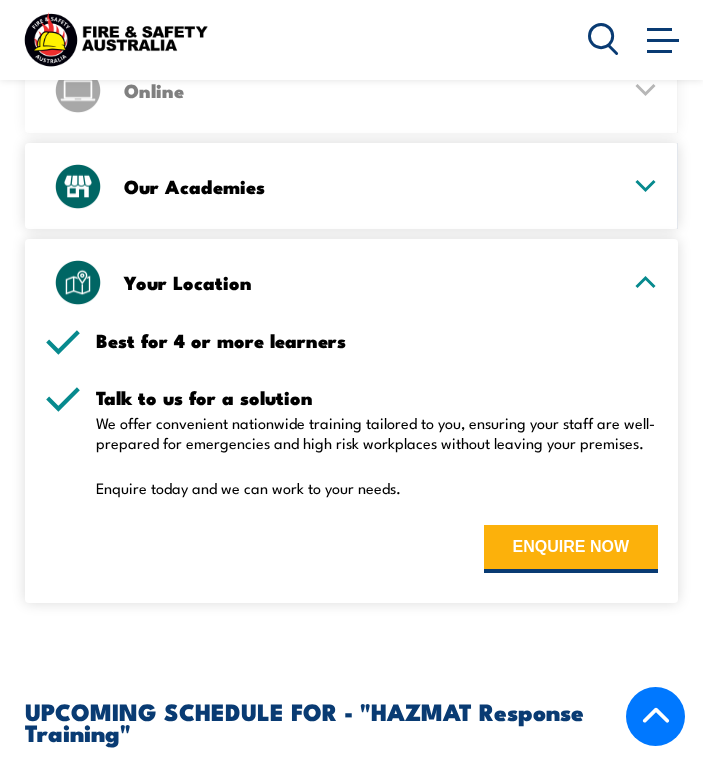 click at bounding box center (115, 39) 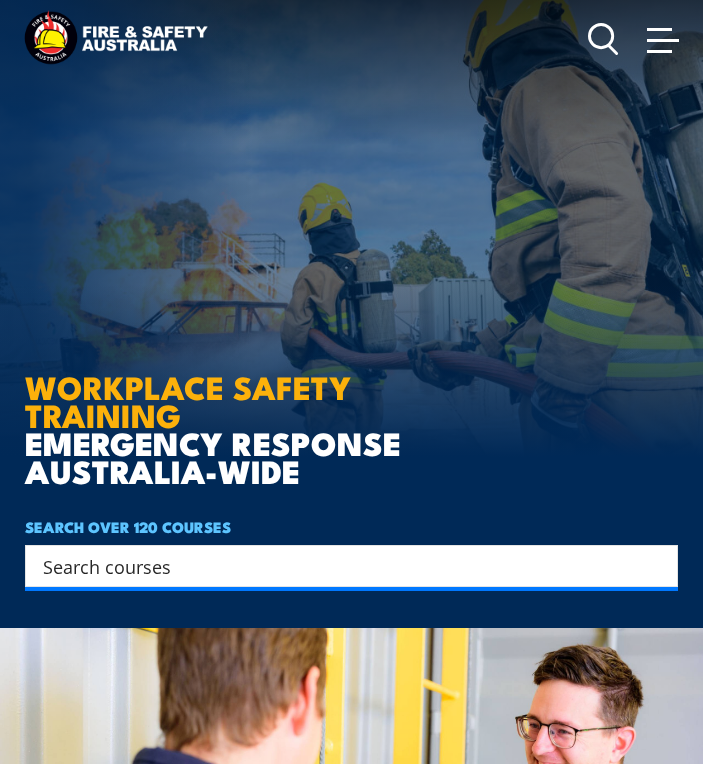 scroll, scrollTop: 0, scrollLeft: 0, axis: both 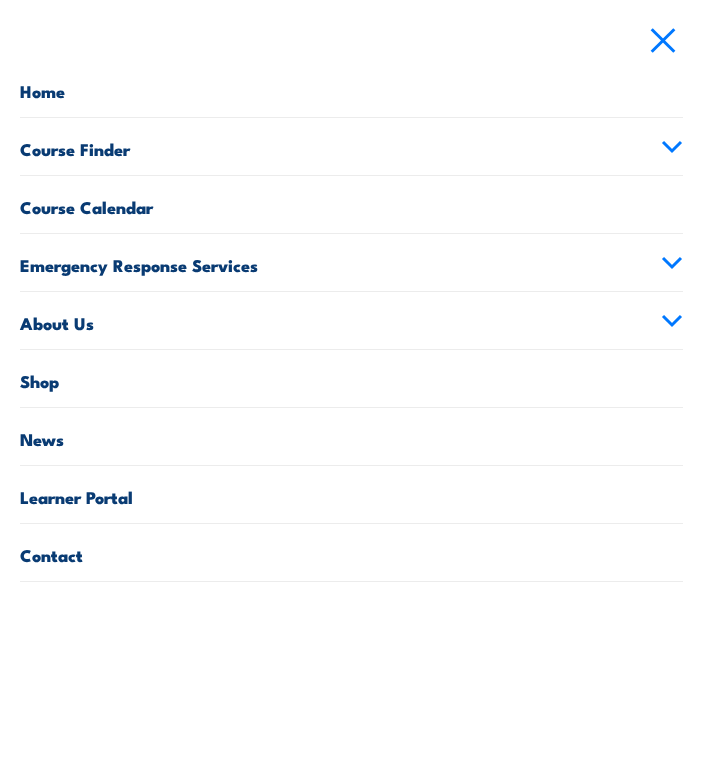 click at bounding box center [663, 39] 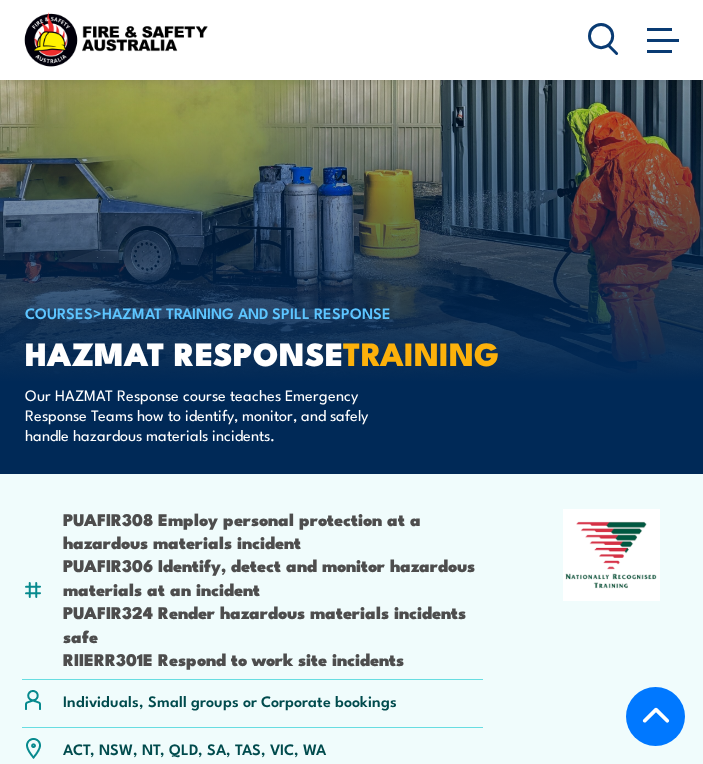 scroll, scrollTop: 2228, scrollLeft: 0, axis: vertical 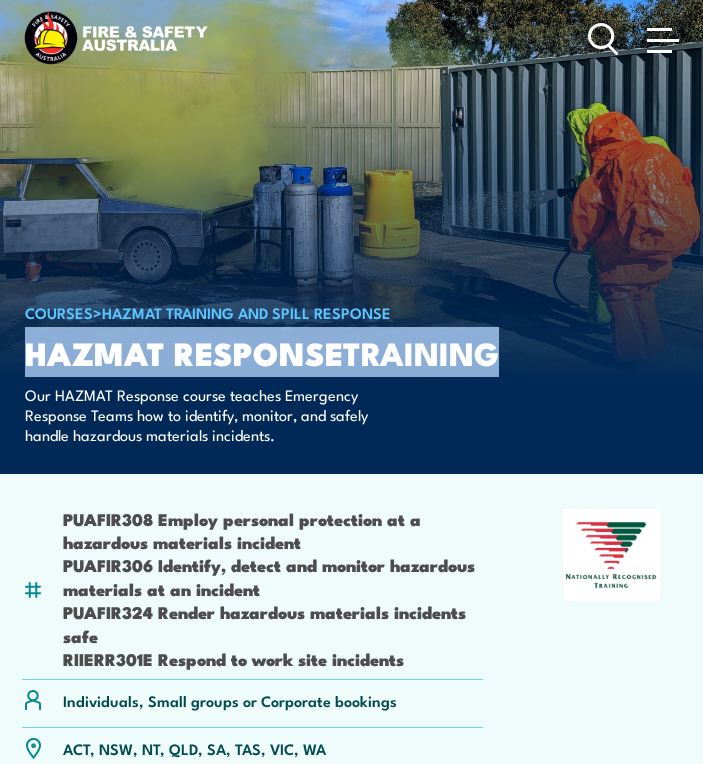 drag, startPoint x: 506, startPoint y: 352, endPoint x: 32, endPoint y: 346, distance: 474.03796 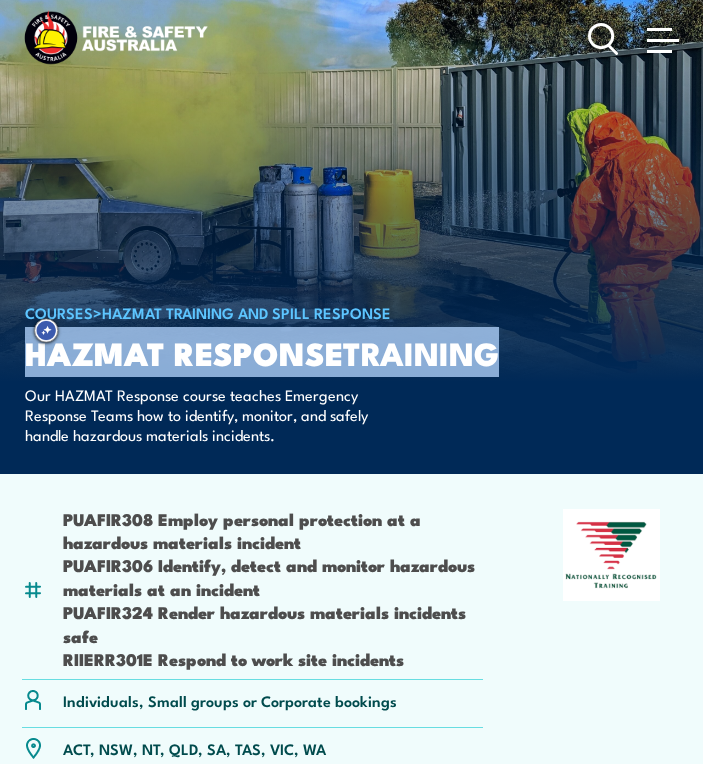 copy on "Hazmat Response  TRAINING" 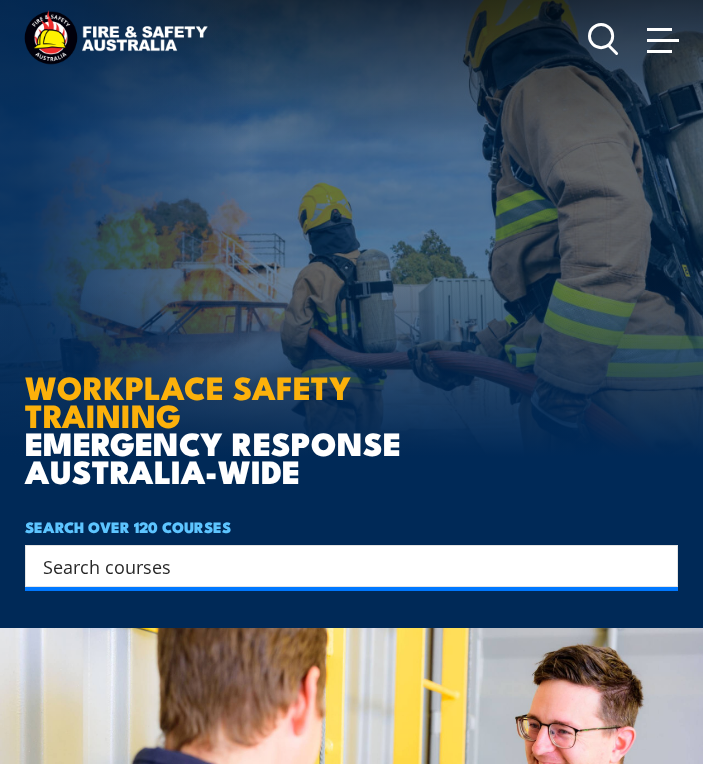 scroll, scrollTop: 0, scrollLeft: 0, axis: both 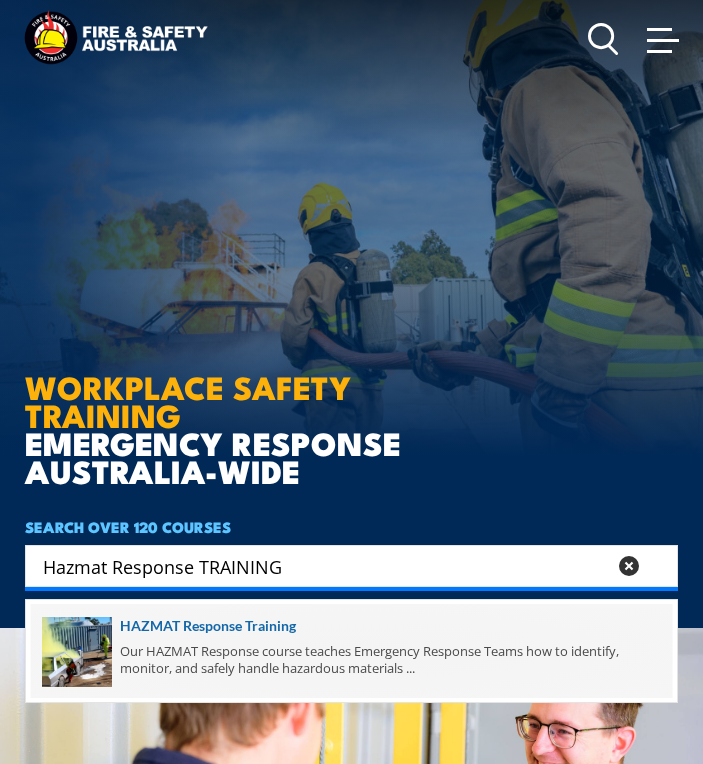 type on "Hazmat Response TRAINING" 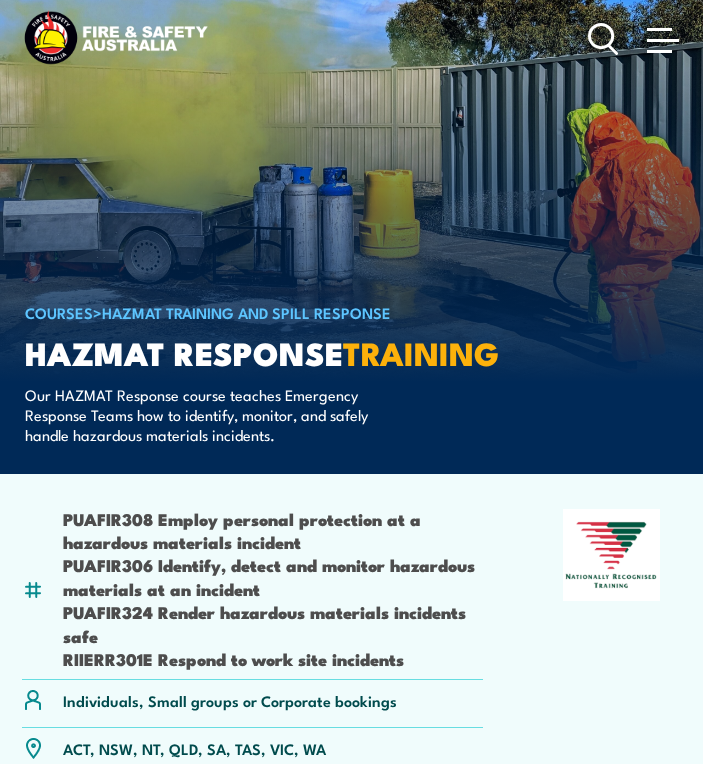 scroll, scrollTop: 0, scrollLeft: 0, axis: both 